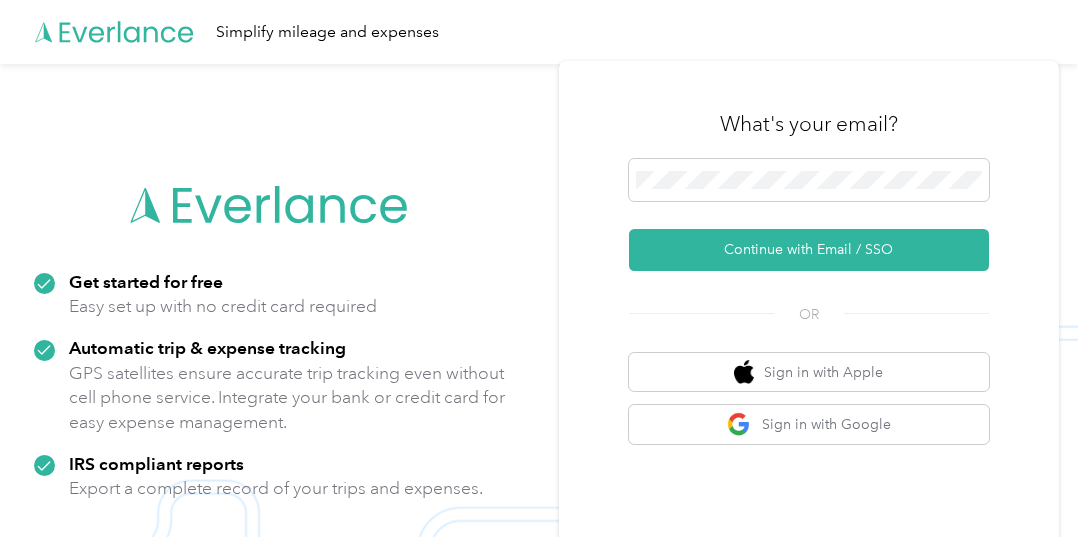 scroll, scrollTop: 0, scrollLeft: 0, axis: both 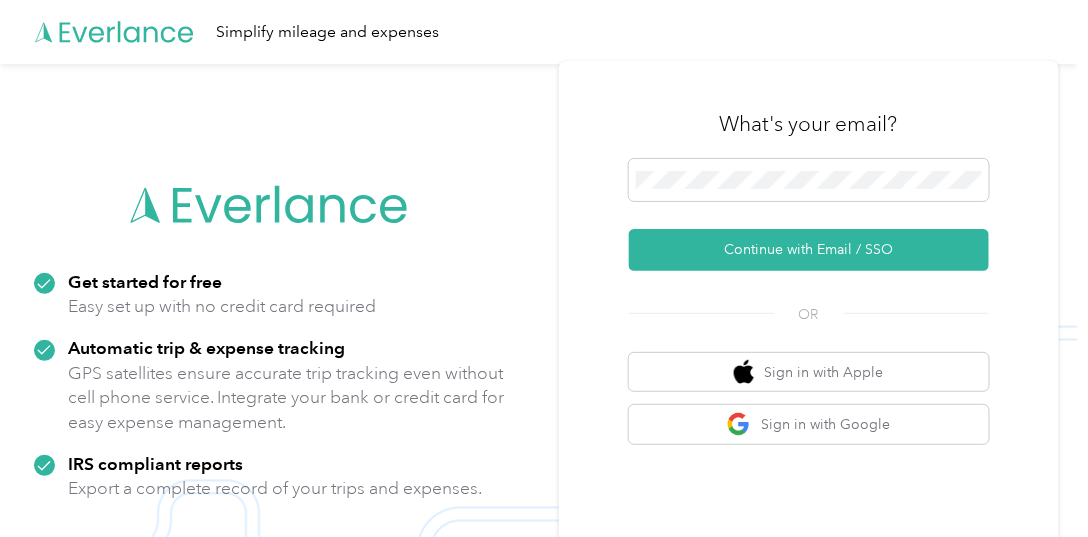 click on "OR" at bounding box center [809, 312] 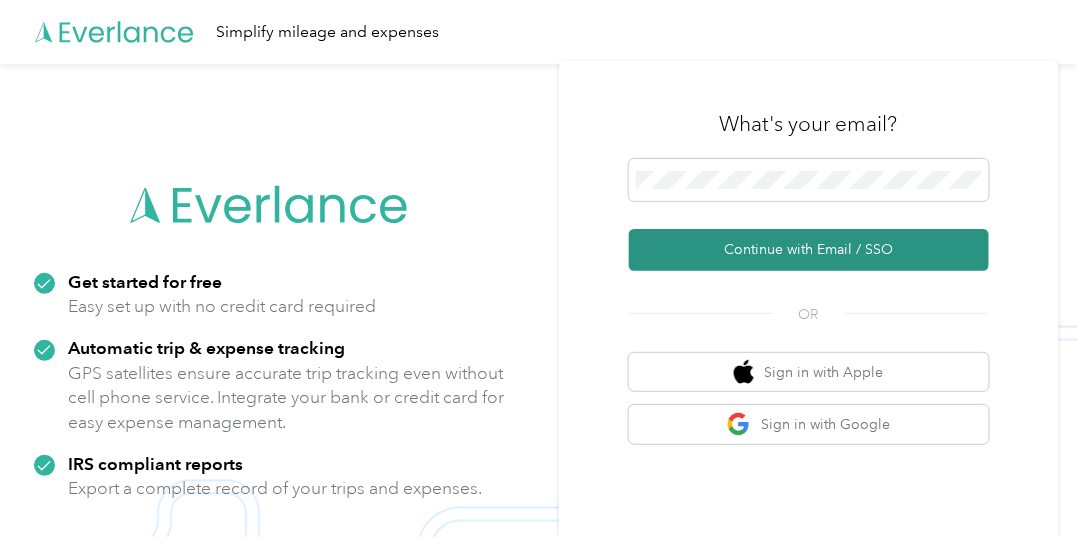 click on "Continue with Email / SSO" at bounding box center [809, 250] 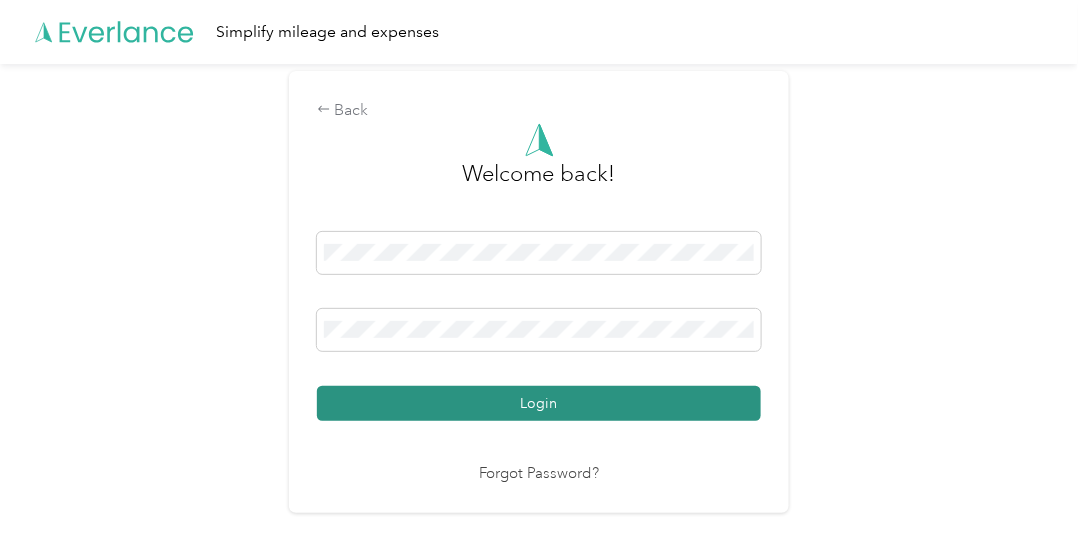 click on "Login" at bounding box center [539, 403] 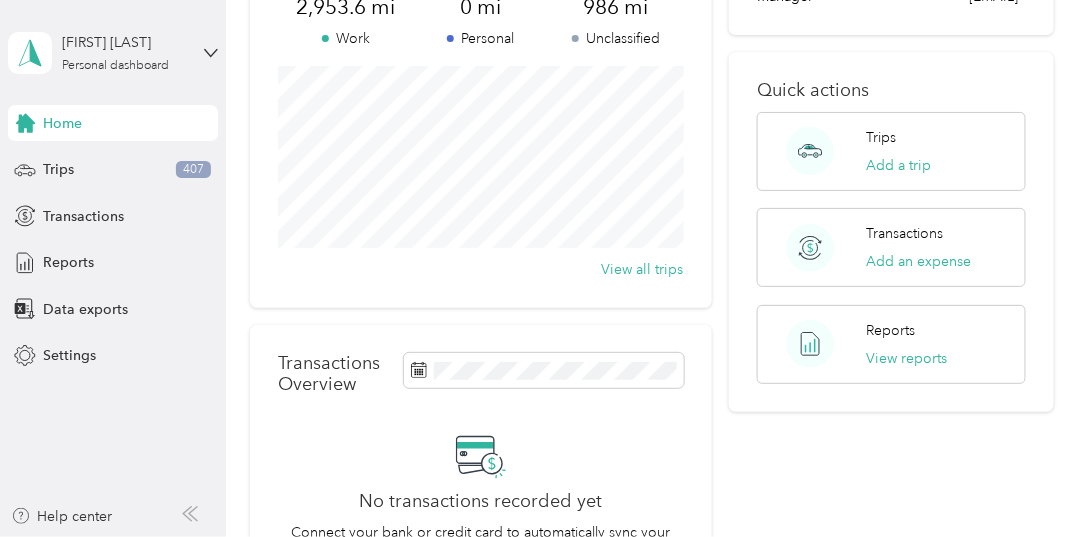 scroll, scrollTop: 450, scrollLeft: 0, axis: vertical 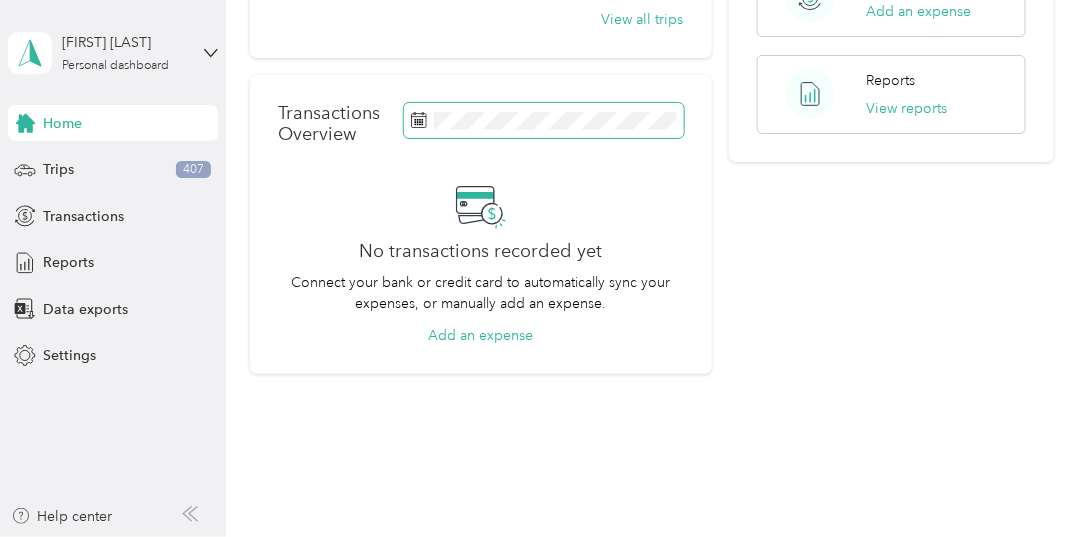 click 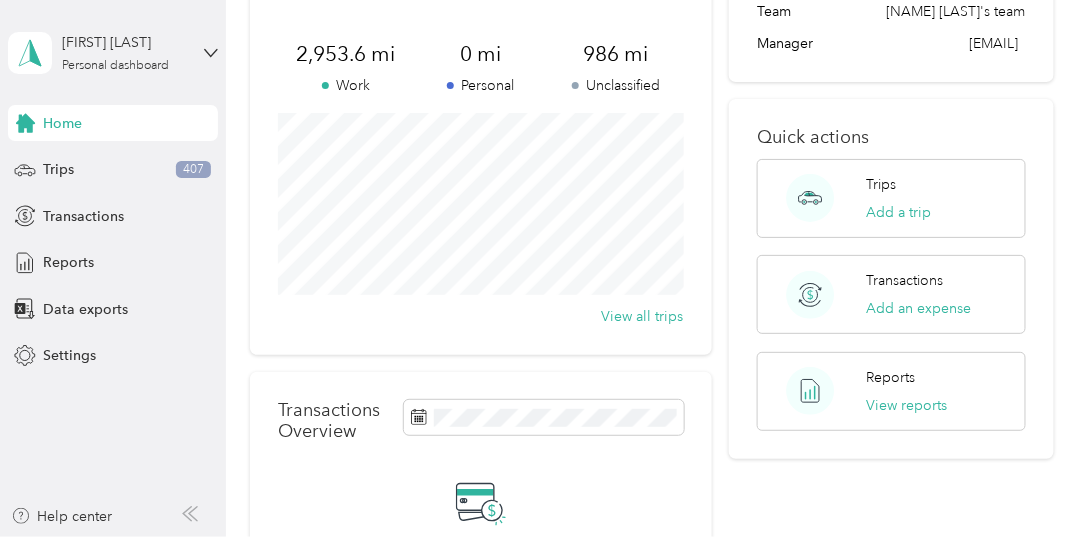 scroll, scrollTop: 150, scrollLeft: 0, axis: vertical 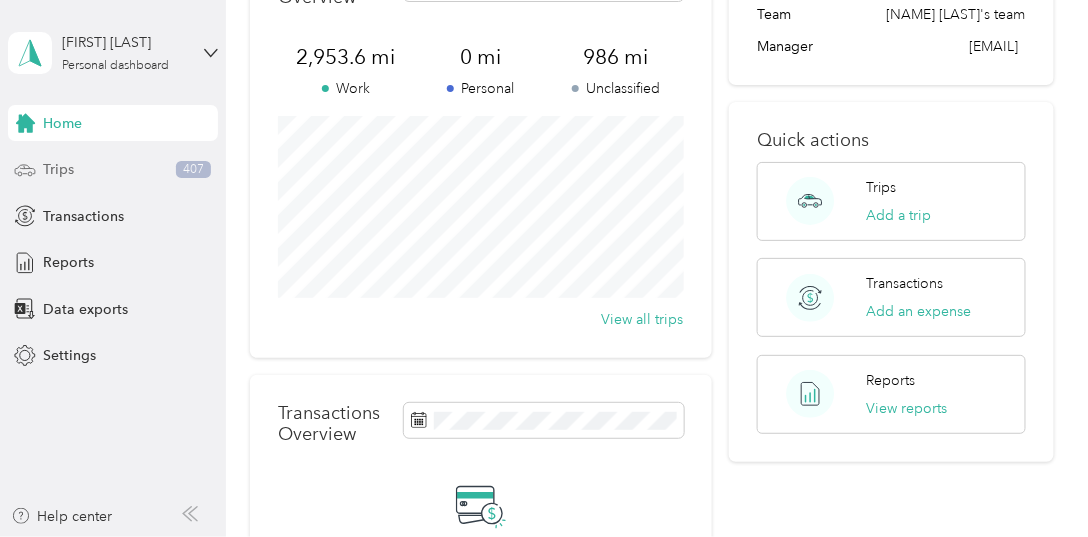 click on "Trips" at bounding box center (58, 169) 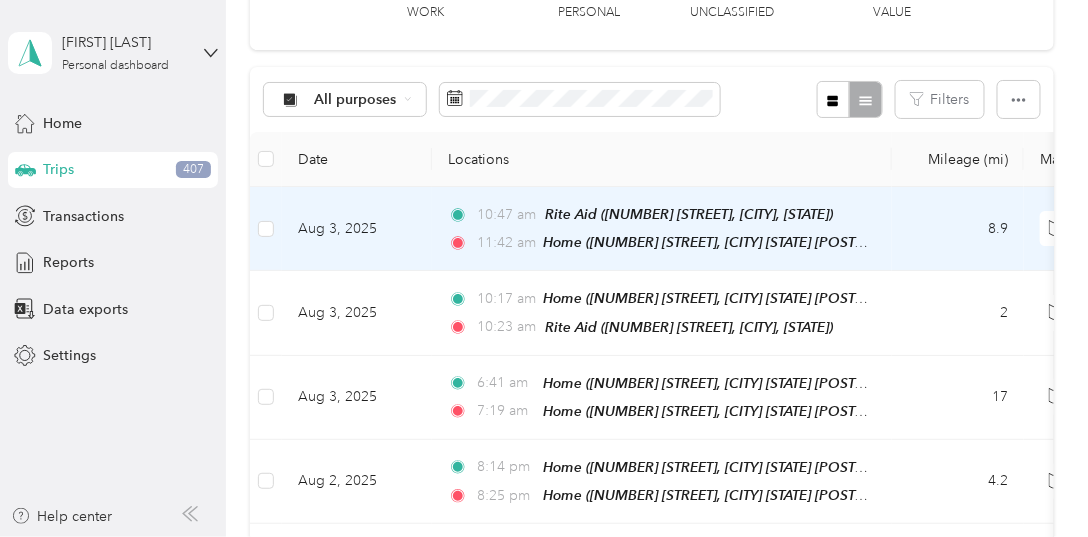 click at bounding box center (266, 229) 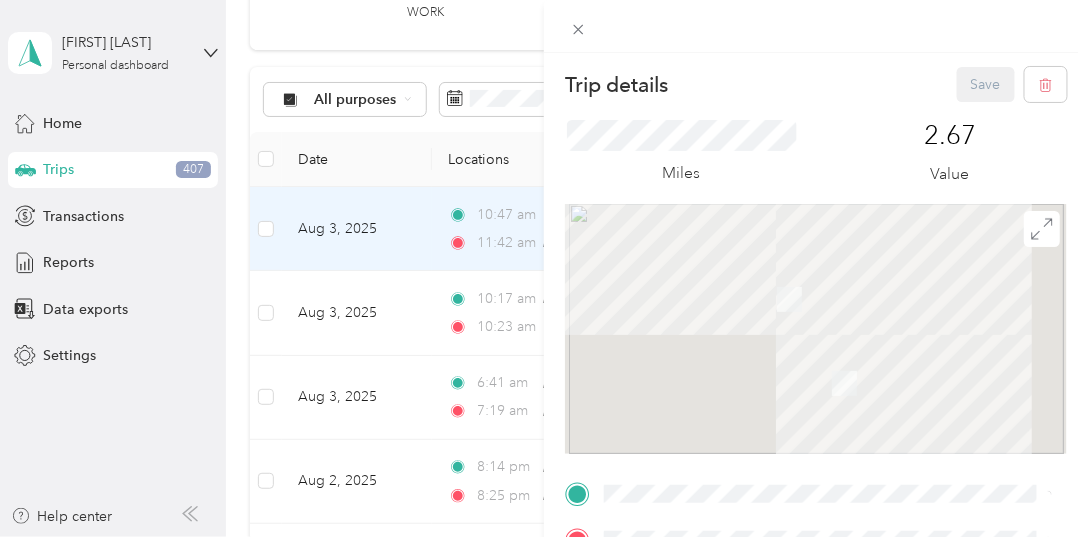 click on "Trip details Save This trip cannot be edited because it is either under review, approved, or paid. Contact your Team Manager to edit it. Miles 2.67 Value  TO Add photo" at bounding box center [544, 268] 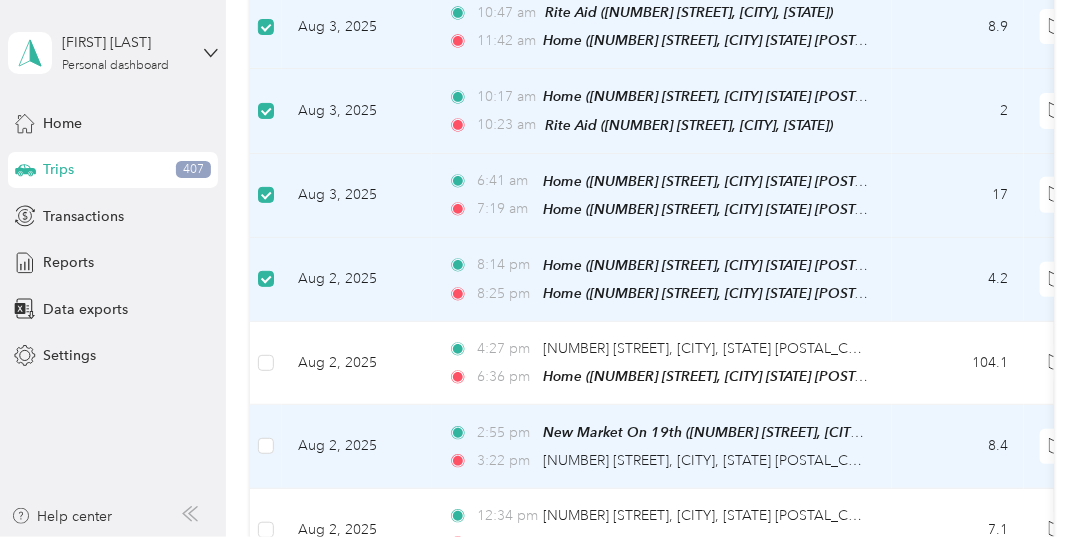 scroll, scrollTop: 450, scrollLeft: 0, axis: vertical 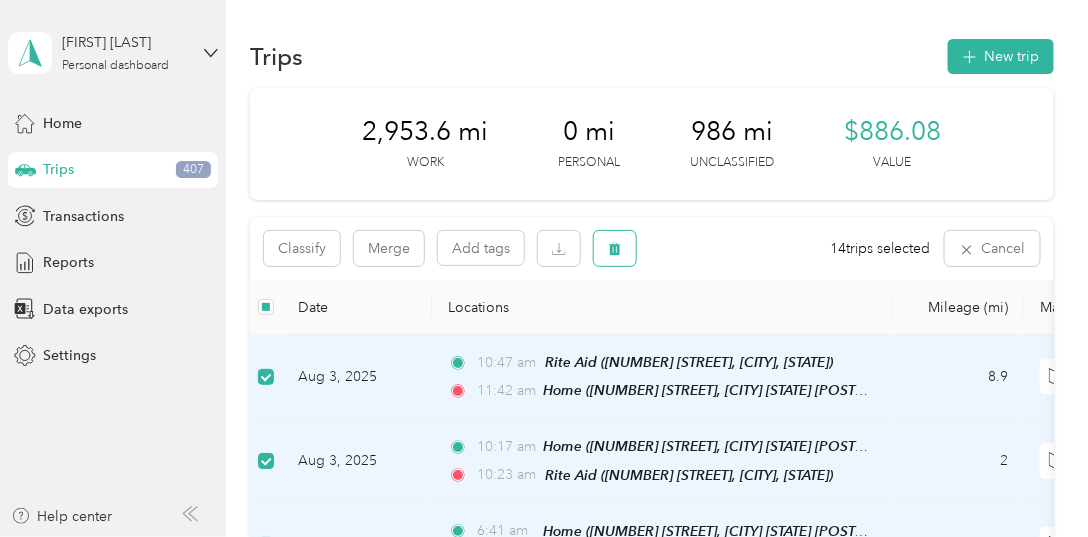 click 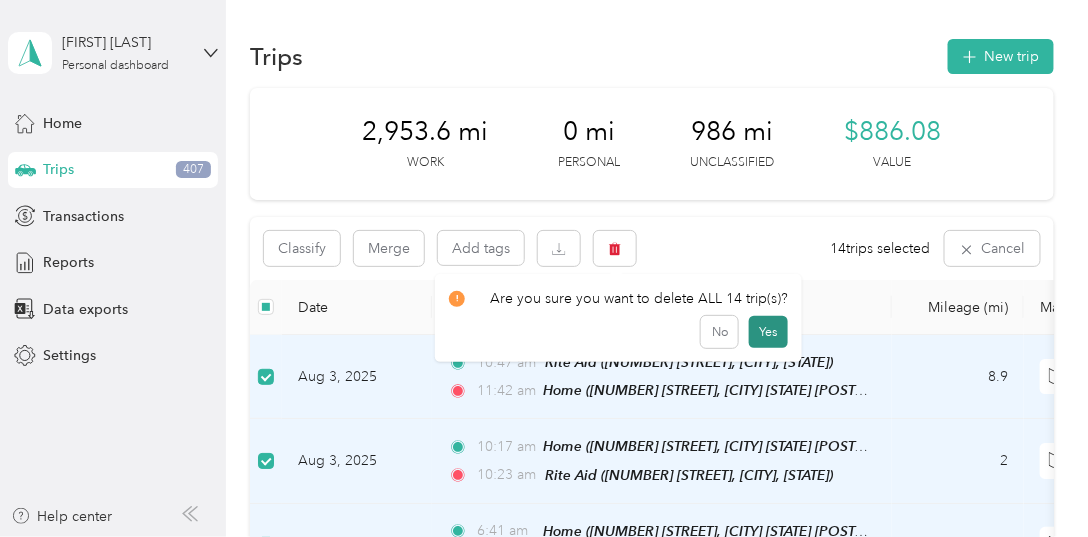 click on "Yes" at bounding box center (768, 332) 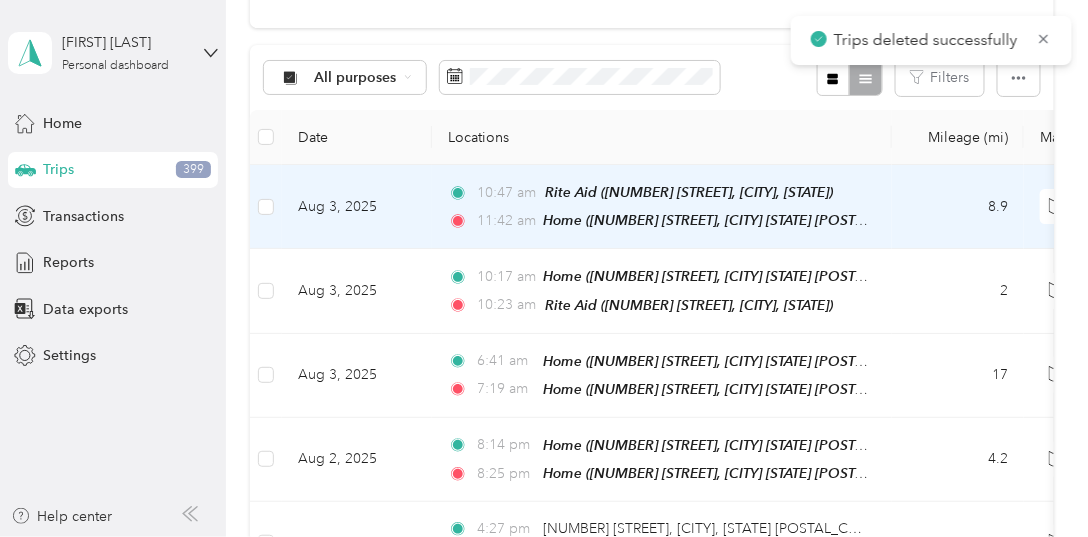 scroll, scrollTop: 200, scrollLeft: 0, axis: vertical 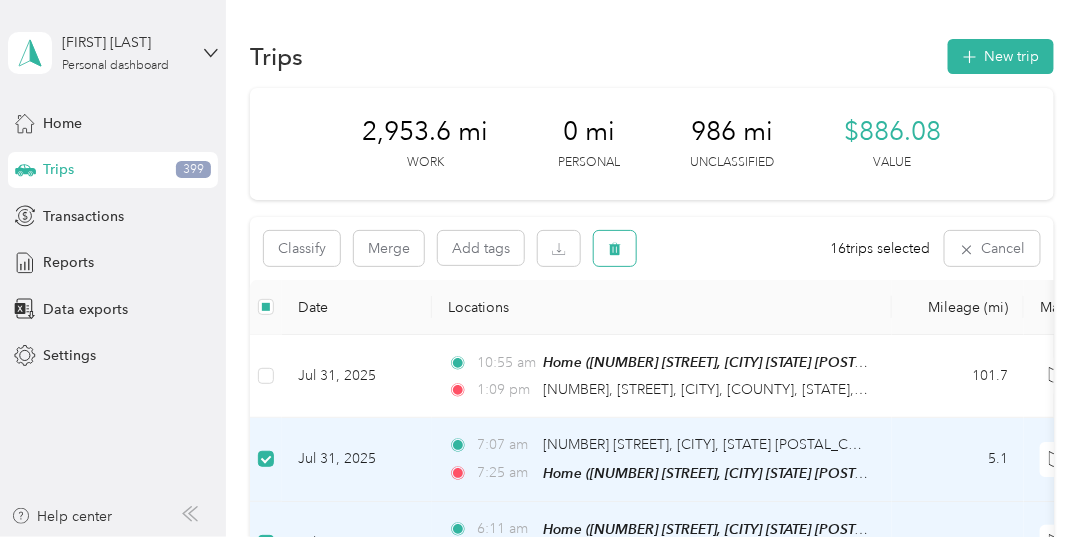 click 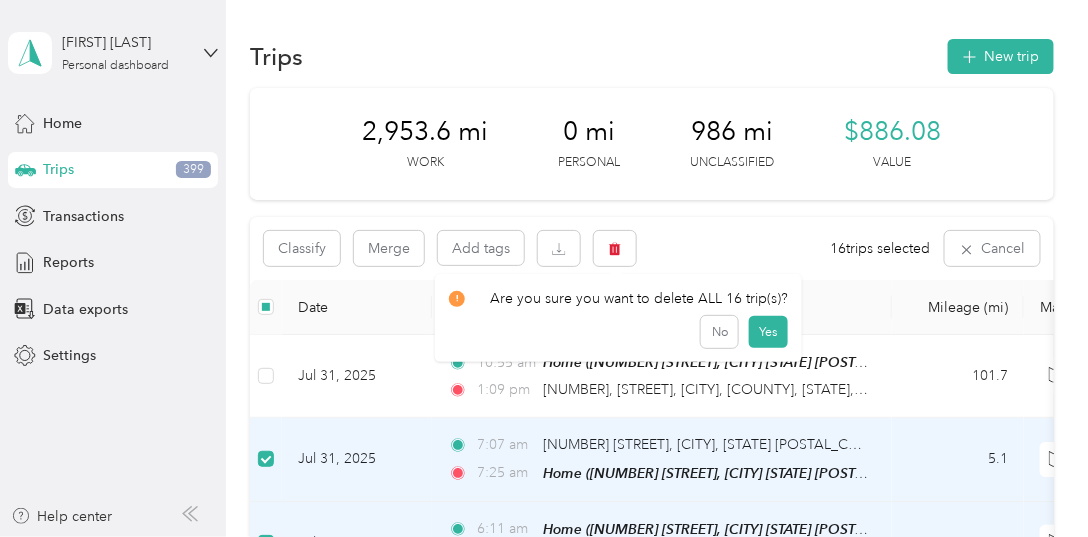 drag, startPoint x: 760, startPoint y: 333, endPoint x: 584, endPoint y: 318, distance: 176.63805 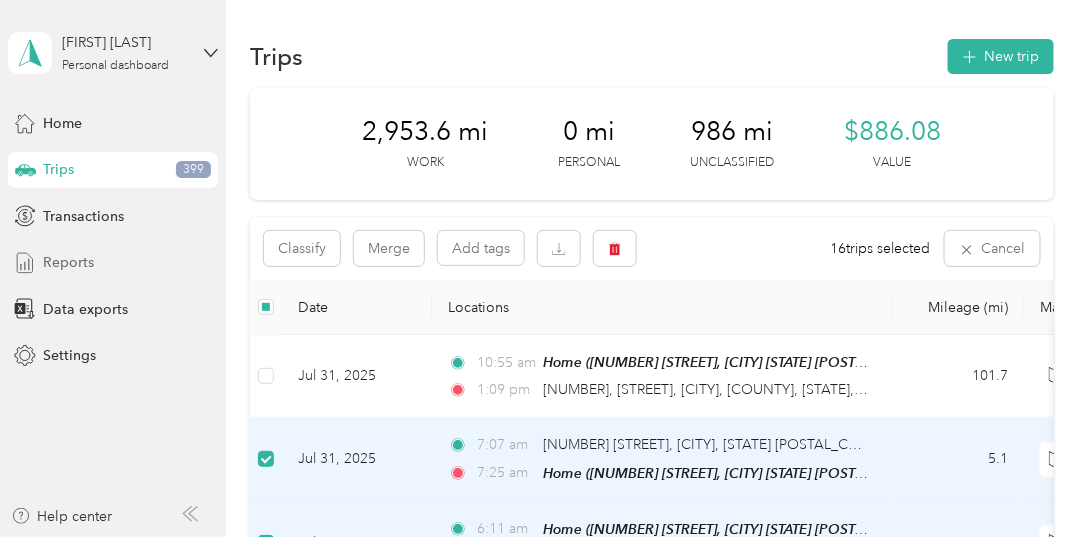 click on "Reports" at bounding box center [68, 262] 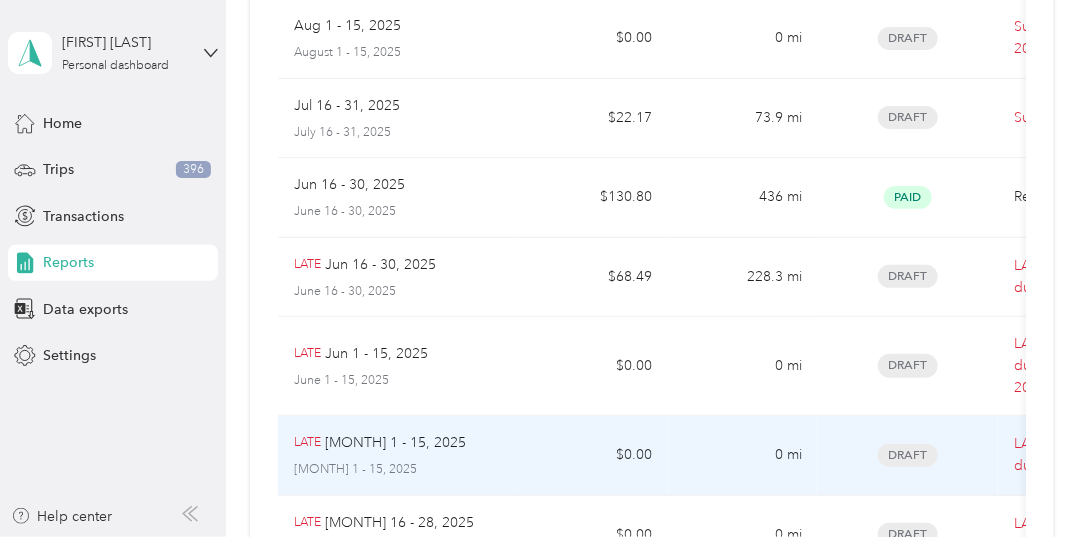 scroll, scrollTop: 100, scrollLeft: 0, axis: vertical 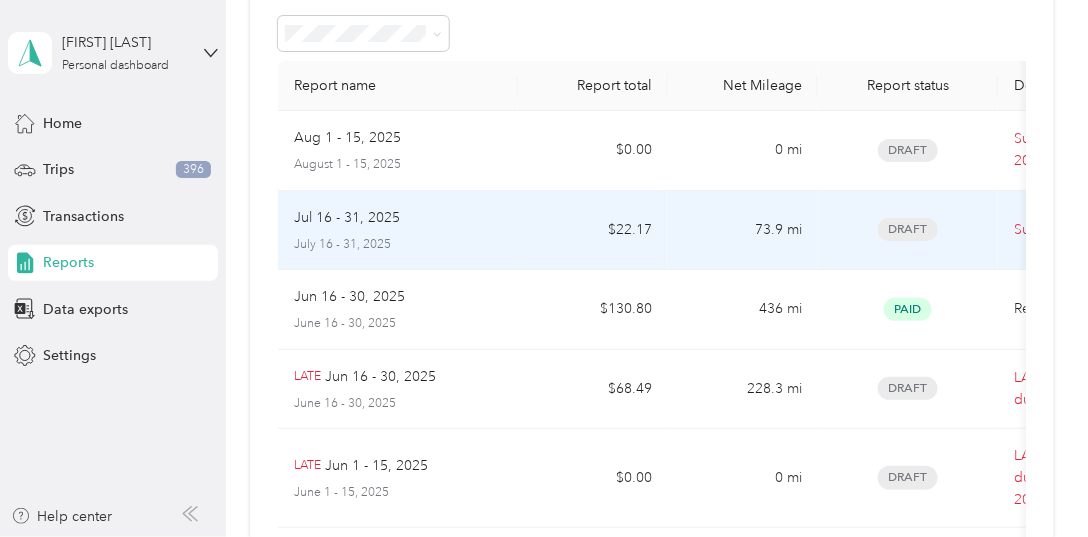 click on "Draft" at bounding box center (908, 229) 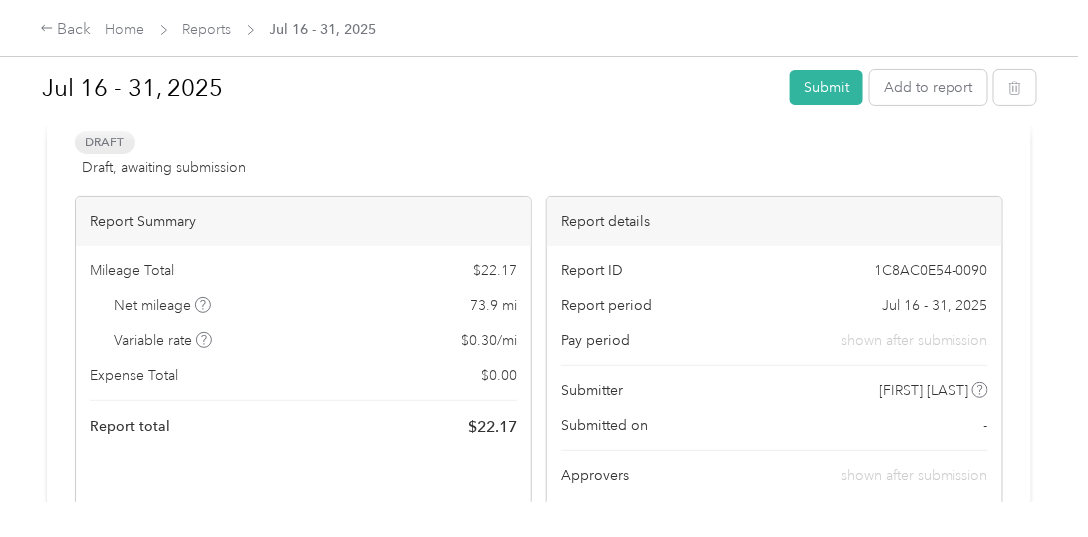 scroll, scrollTop: 100, scrollLeft: 0, axis: vertical 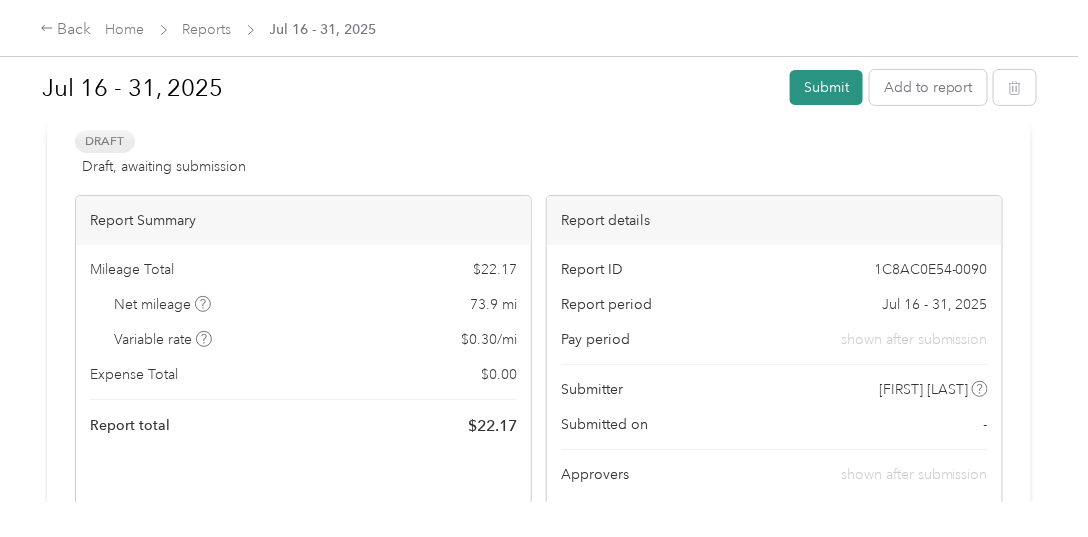 click on "Submit" at bounding box center [826, 87] 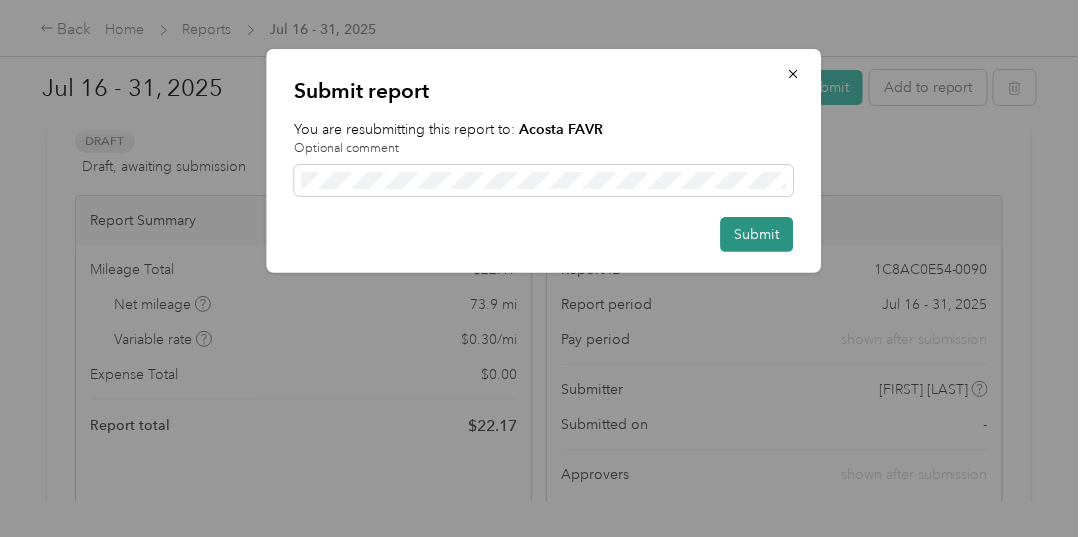 click on "Submit" at bounding box center [757, 234] 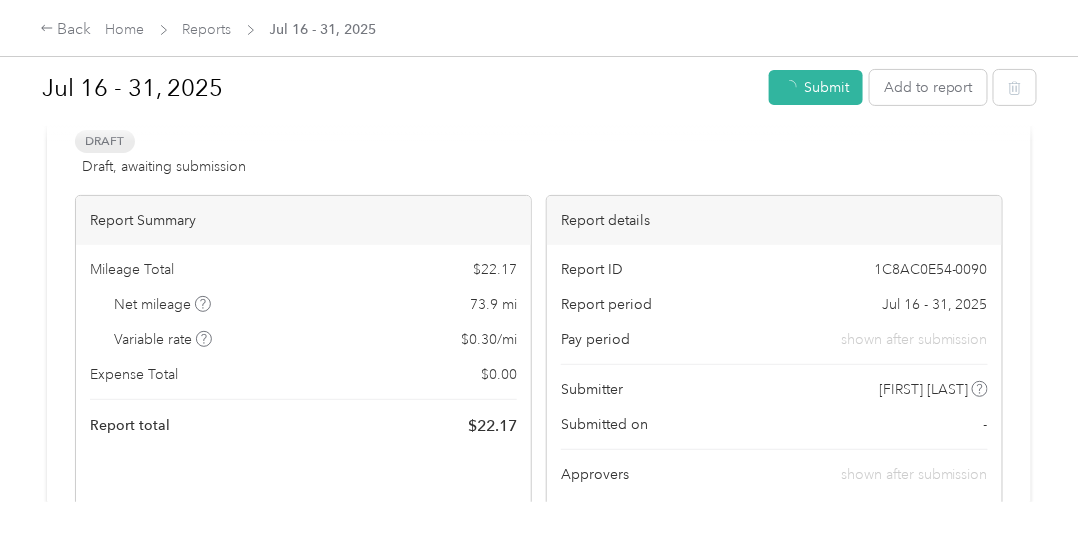 scroll, scrollTop: 51, scrollLeft: 0, axis: vertical 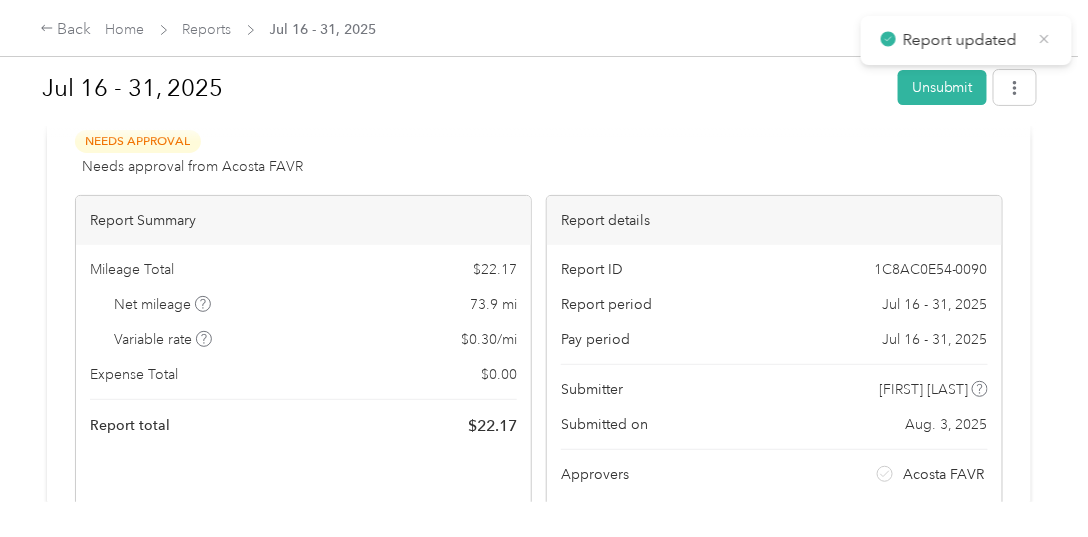 click 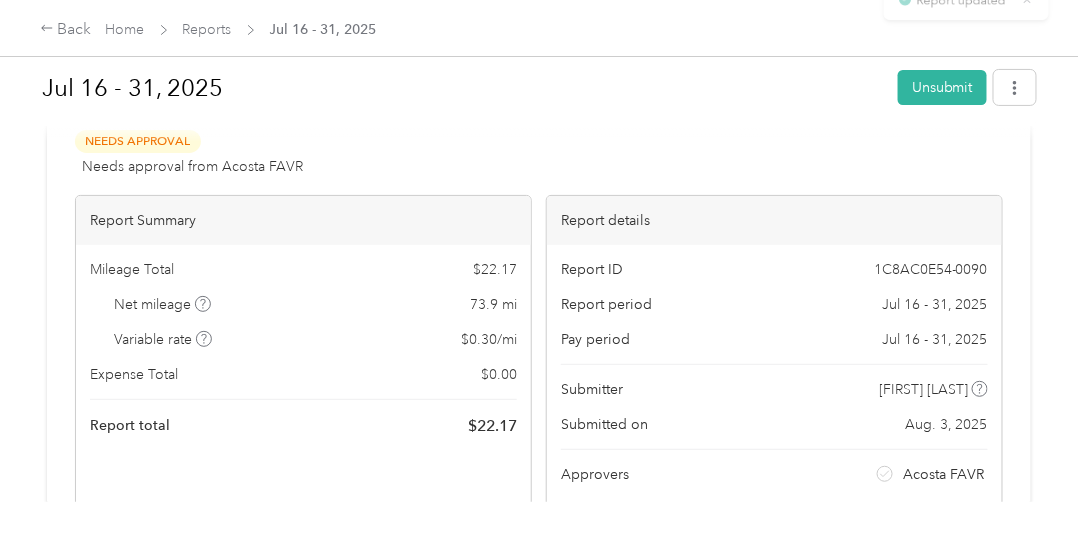 click on "Back Home Reports [MONTH] 16 - 31, 2025" at bounding box center (544, 28) 